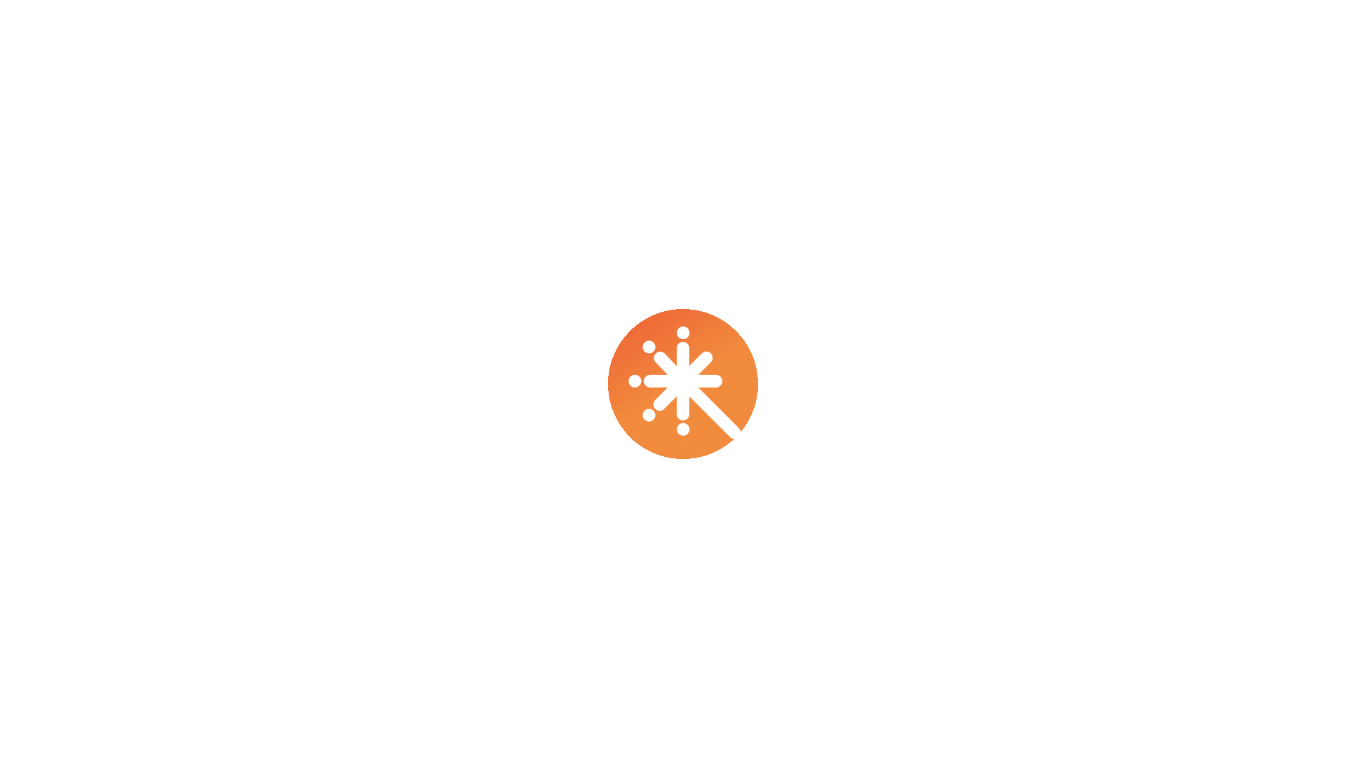 scroll, scrollTop: 0, scrollLeft: 0, axis: both 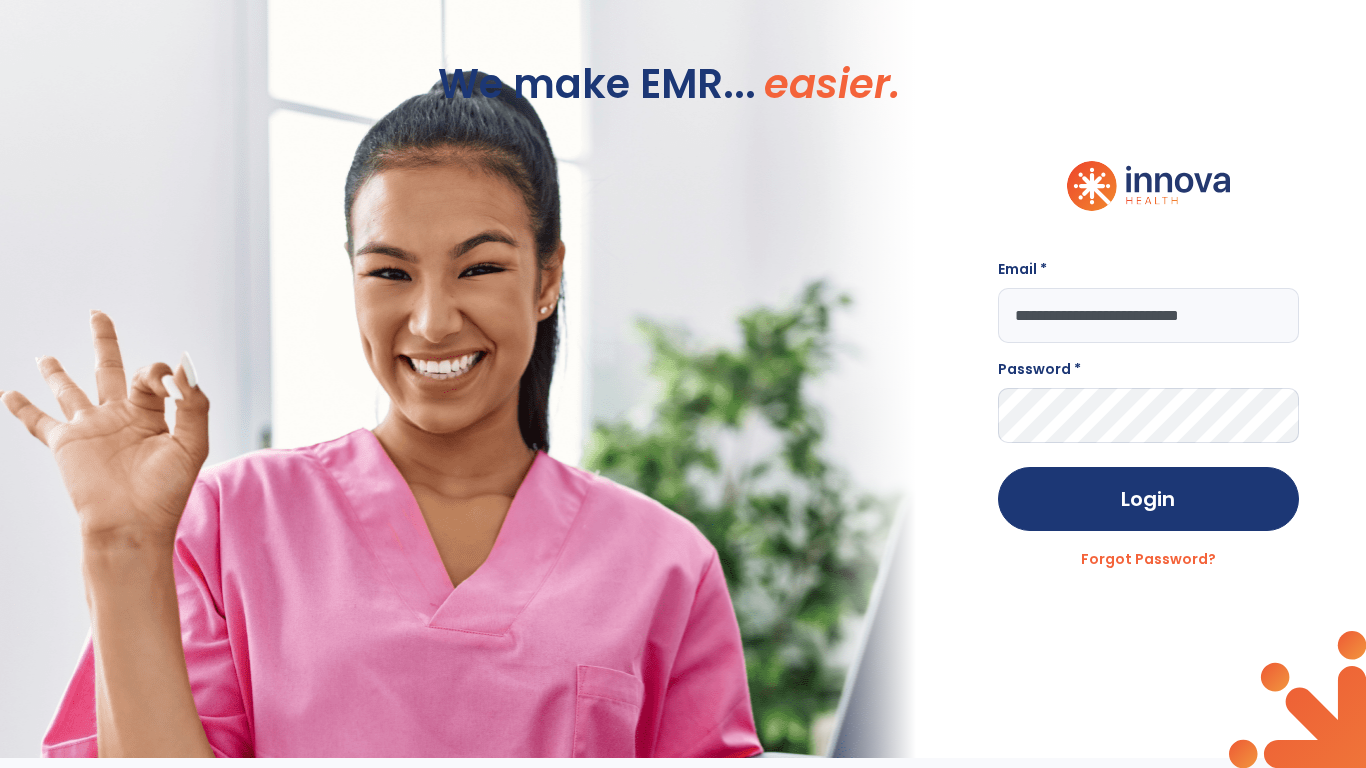 type on "**********" 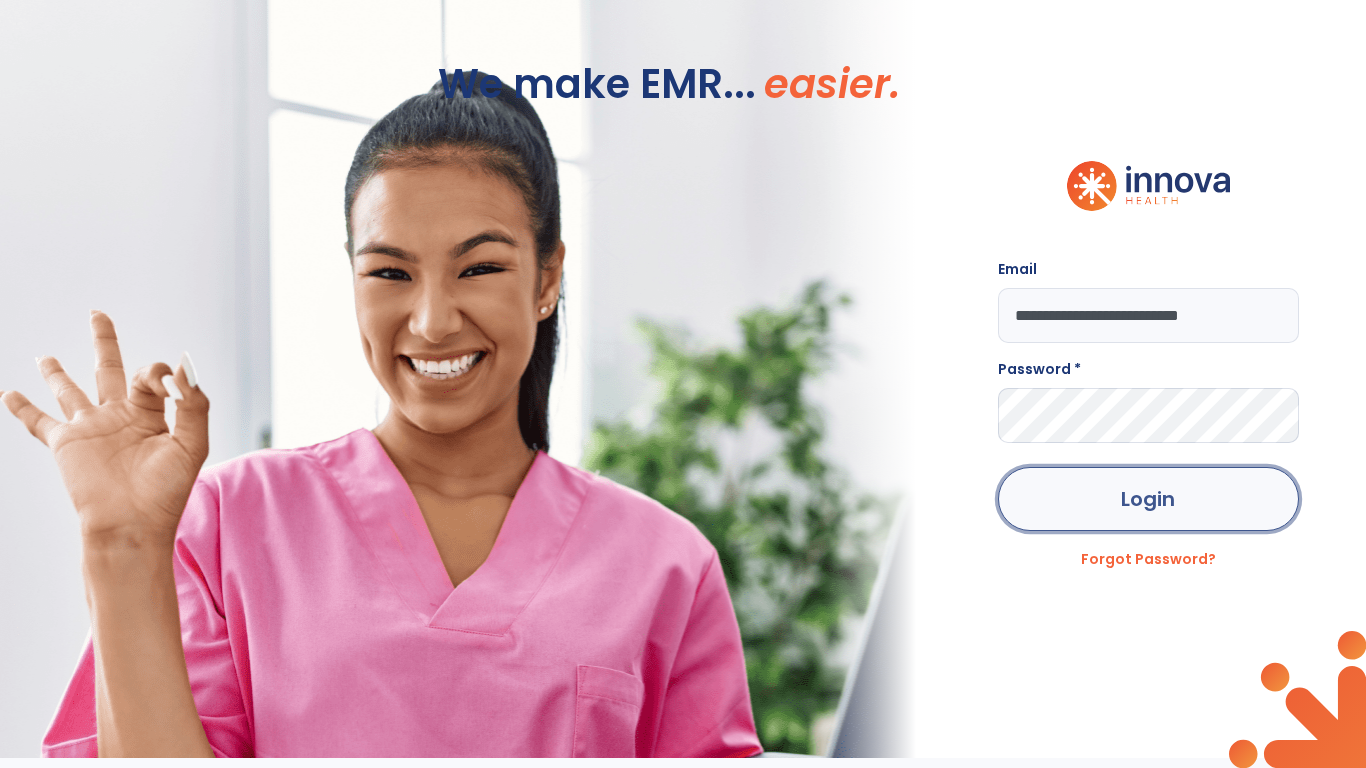 click on "Login" 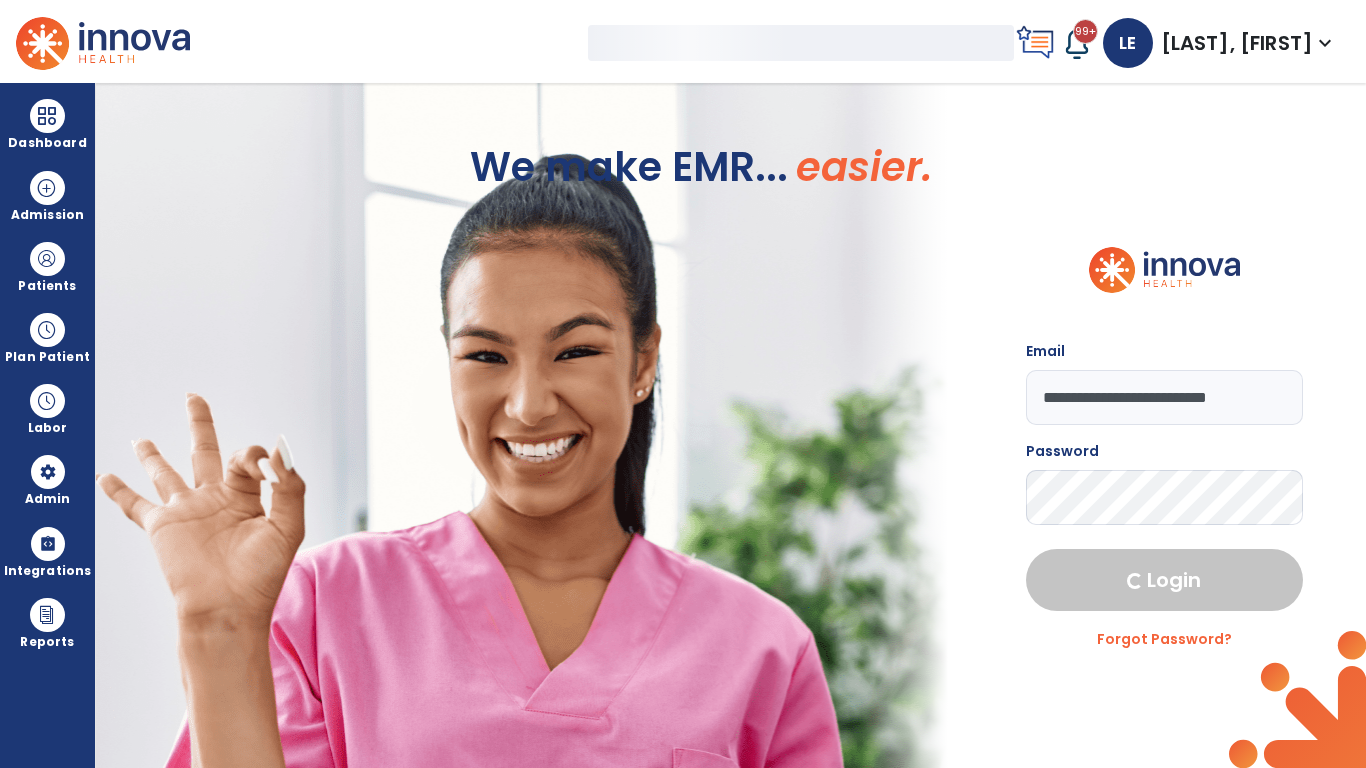 select on "***" 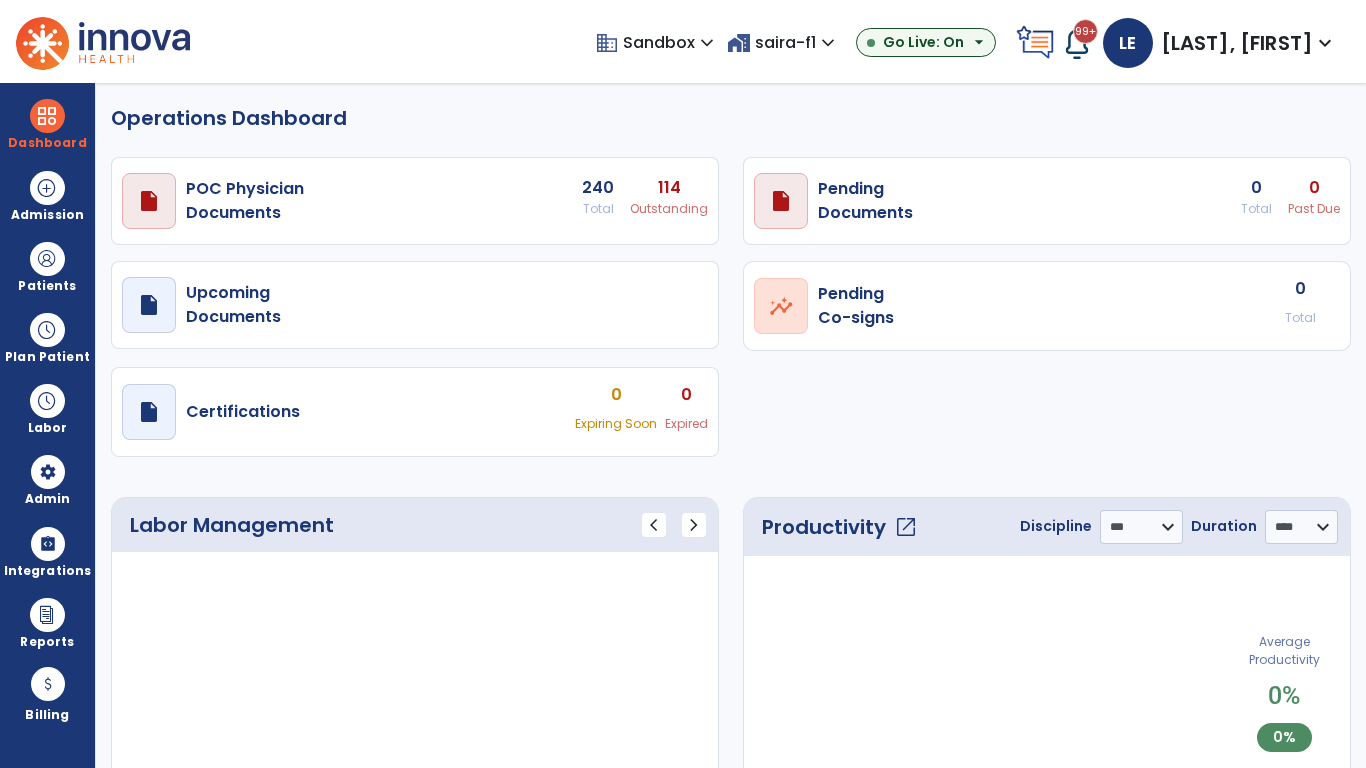 select on "***" 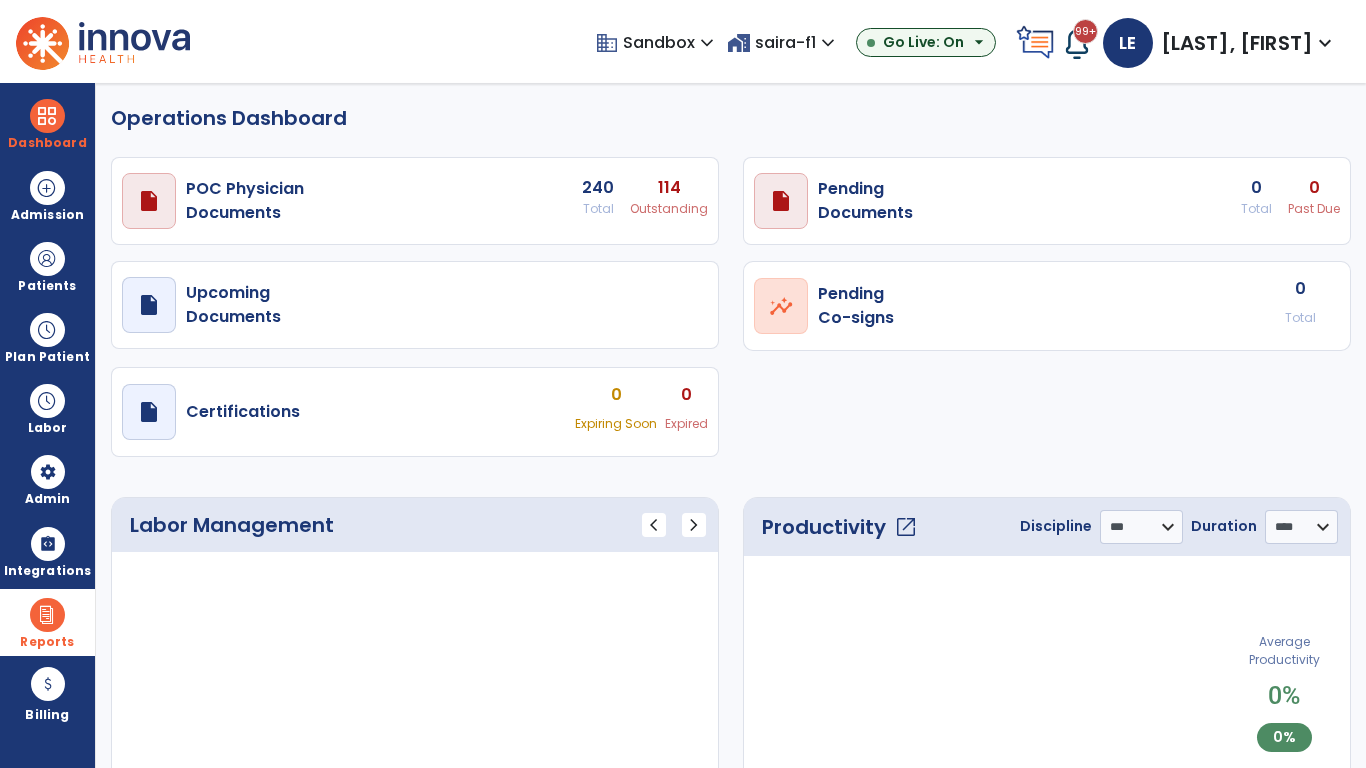 click at bounding box center [47, 615] 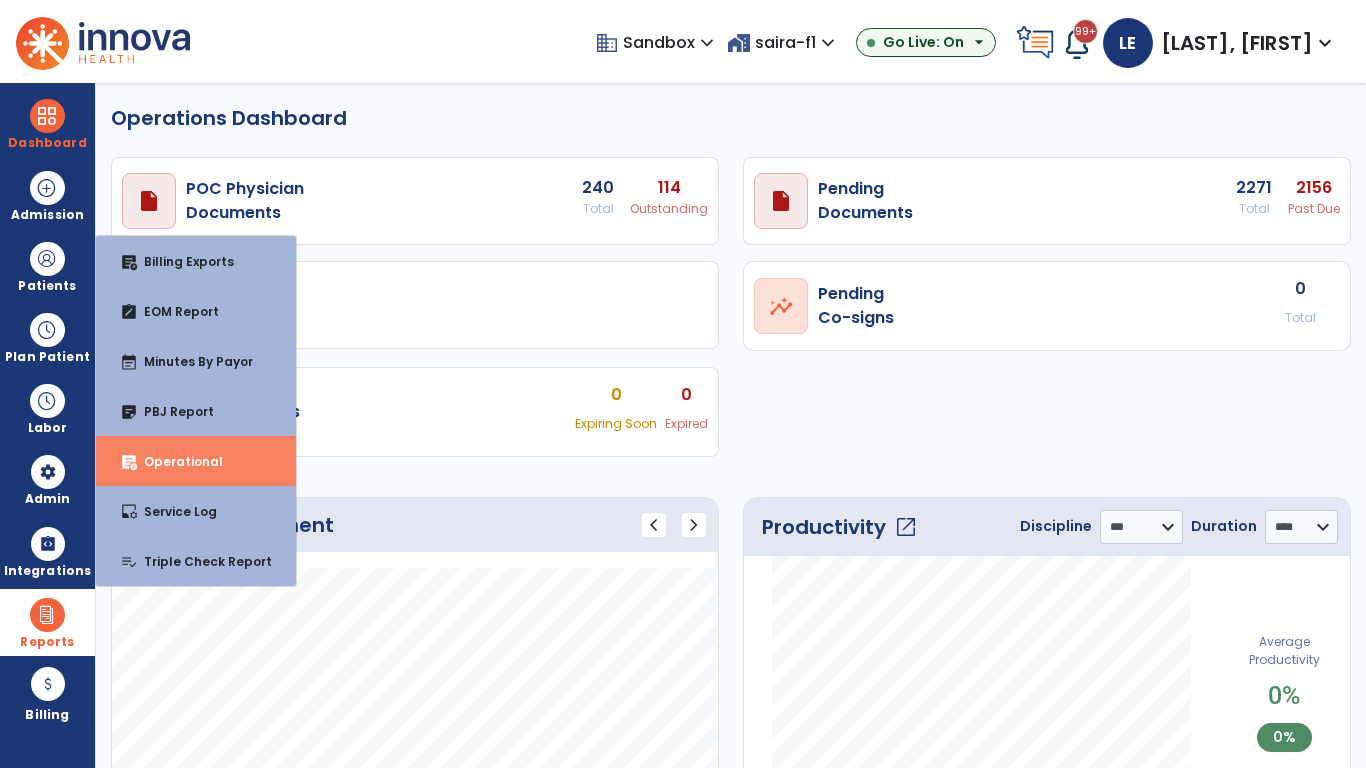click on "Operational" at bounding box center (175, 461) 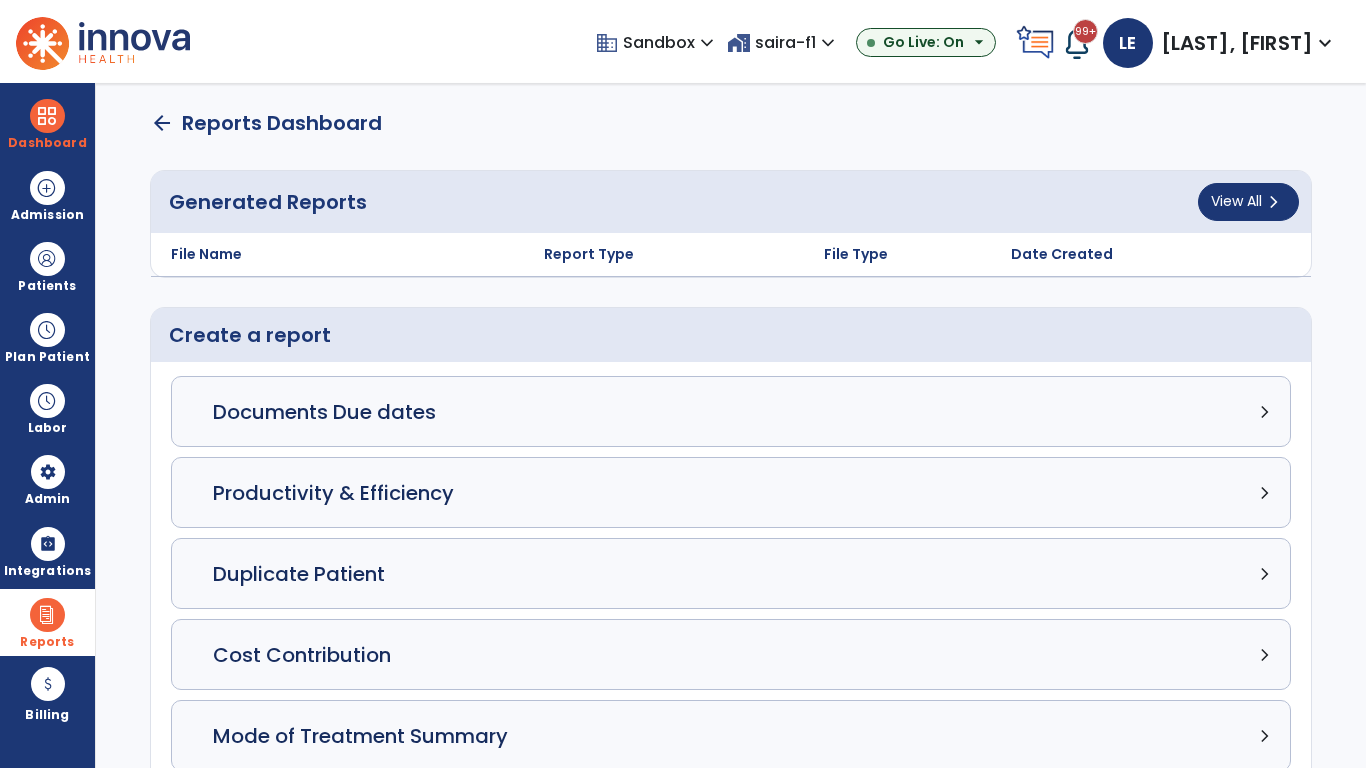 click on "Census Detail chevron_right" 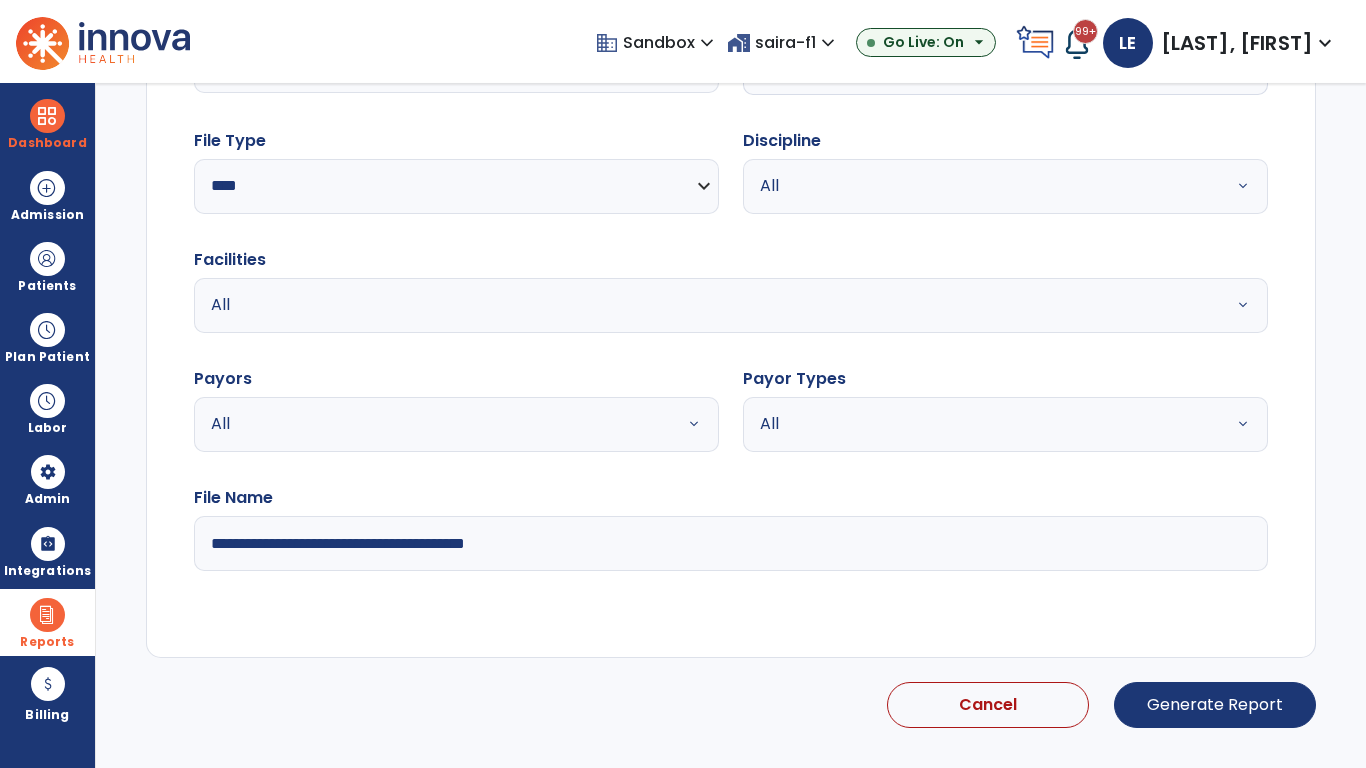 select on "*****" 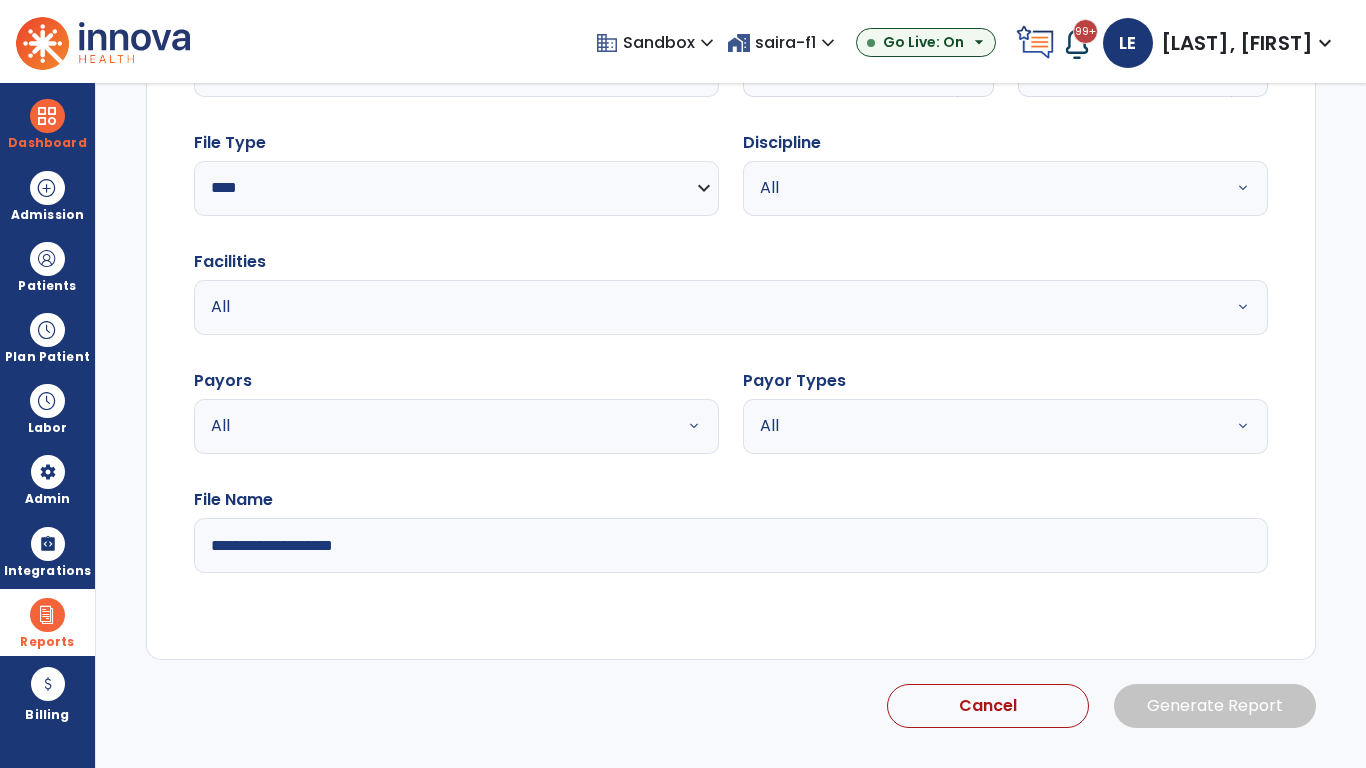 click 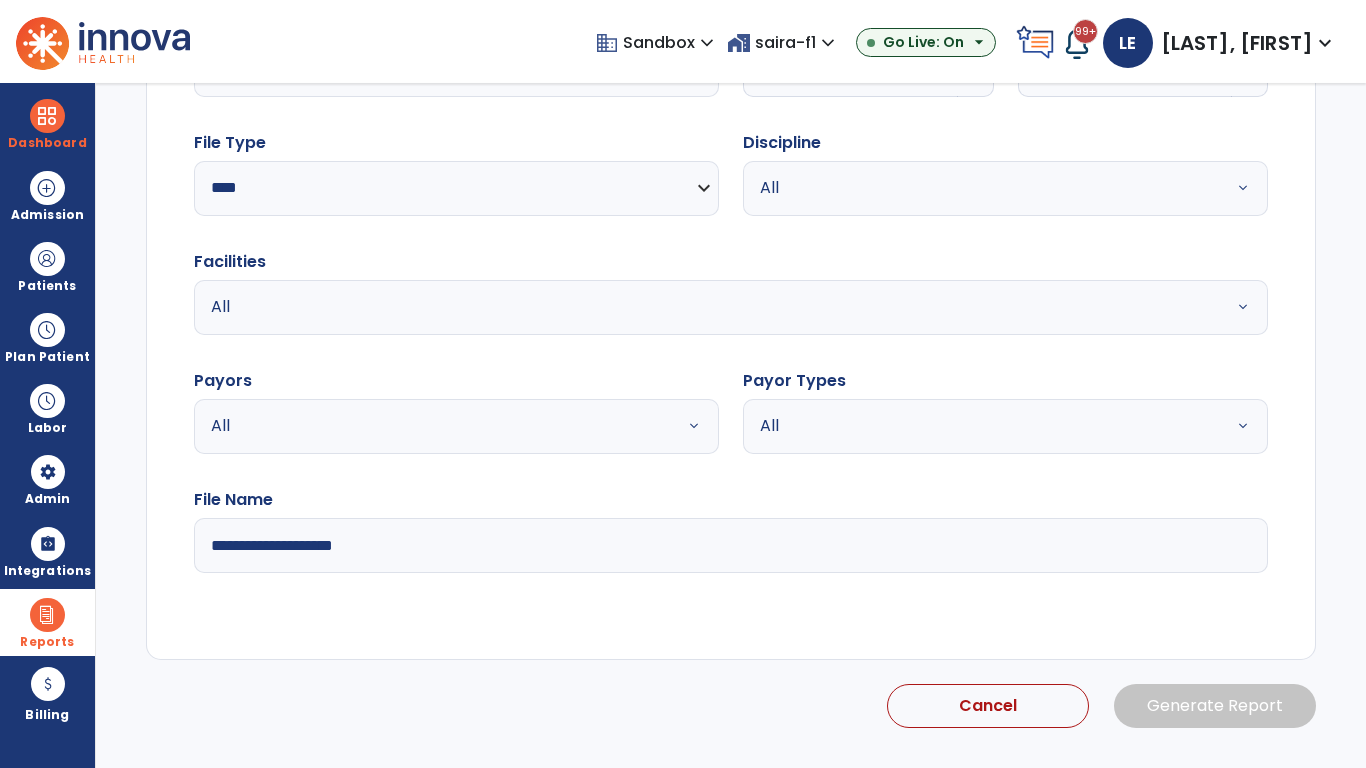 select on "*" 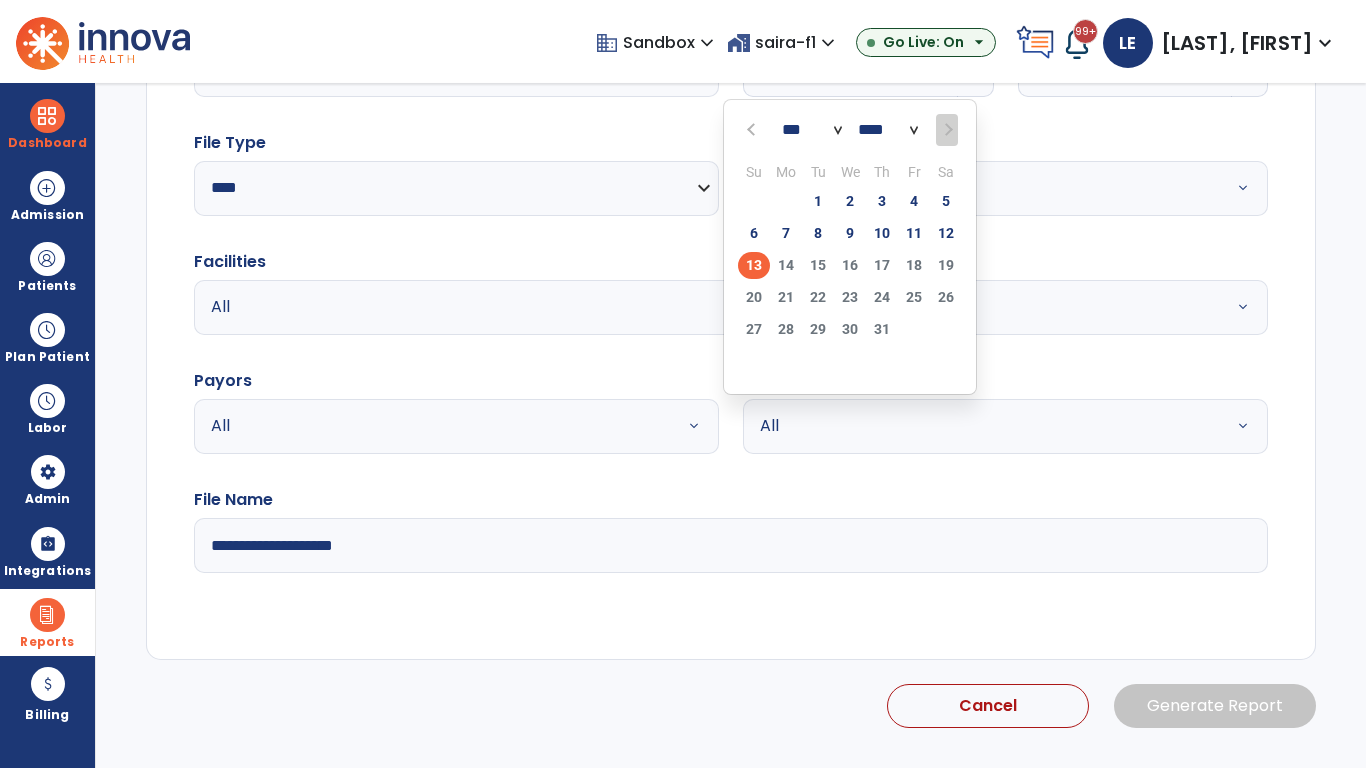 scroll, scrollTop: 192, scrollLeft: 0, axis: vertical 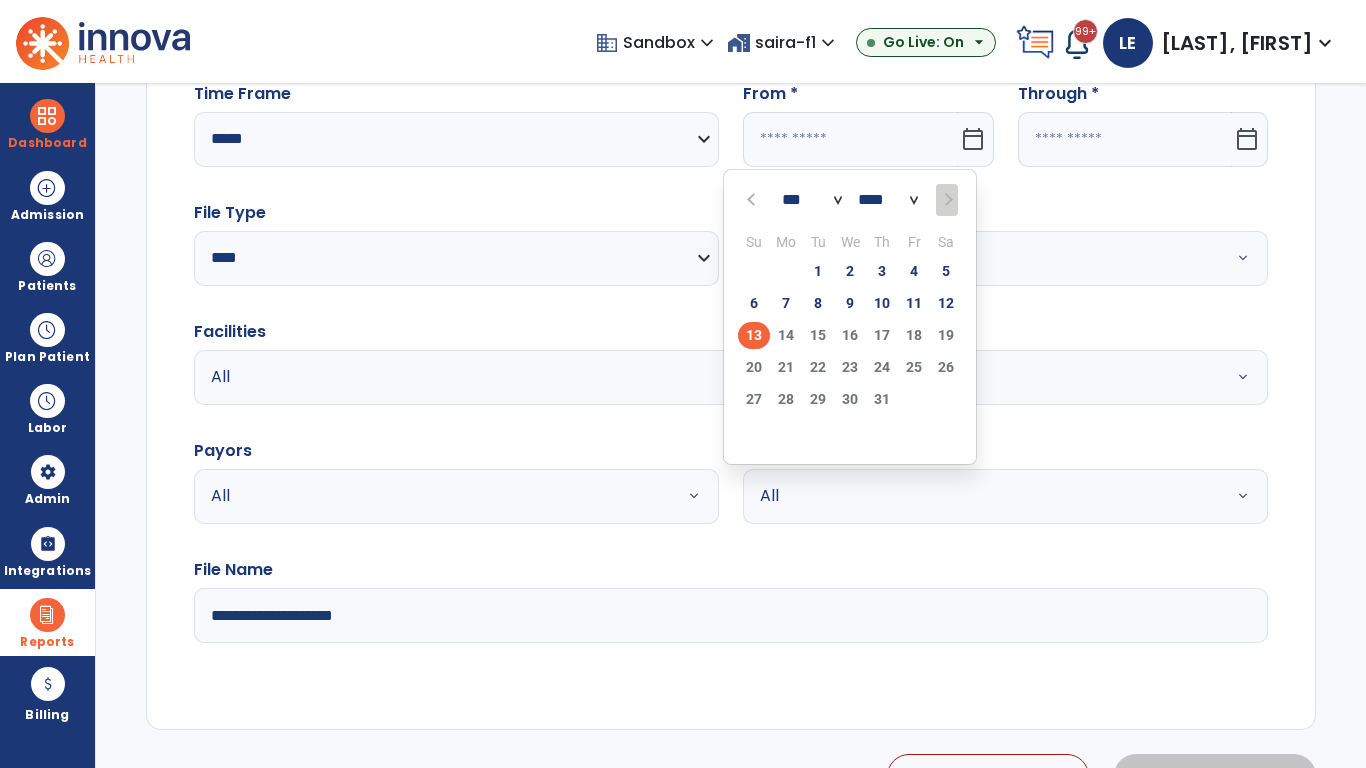 select on "****" 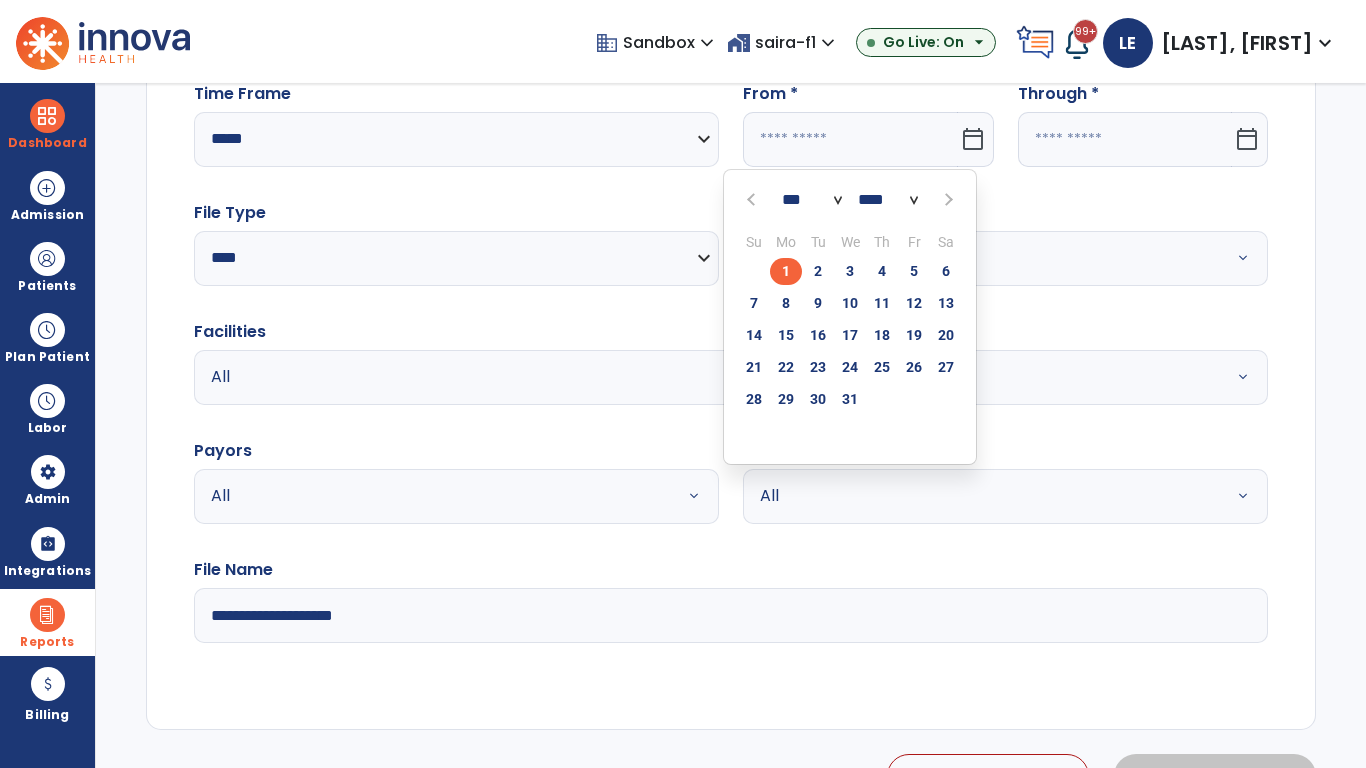 select on "**" 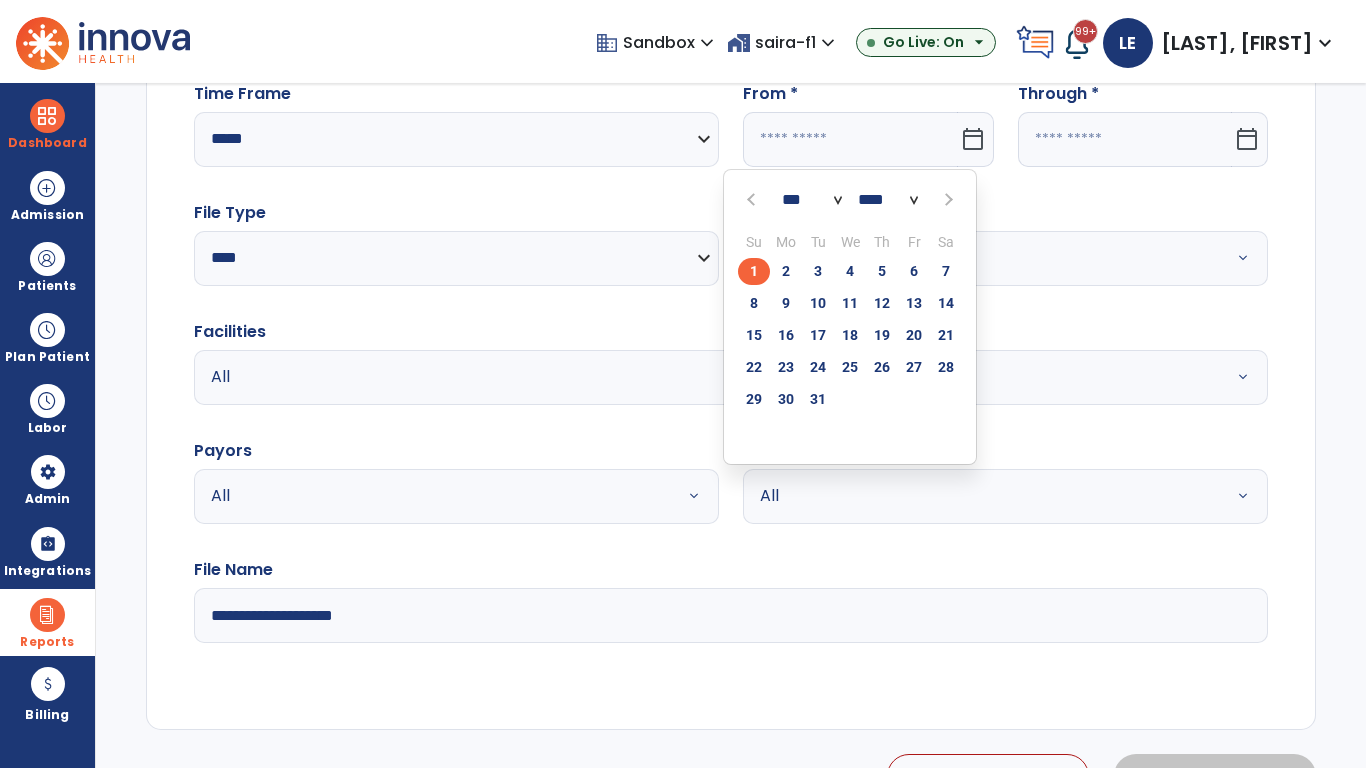 click on "1" 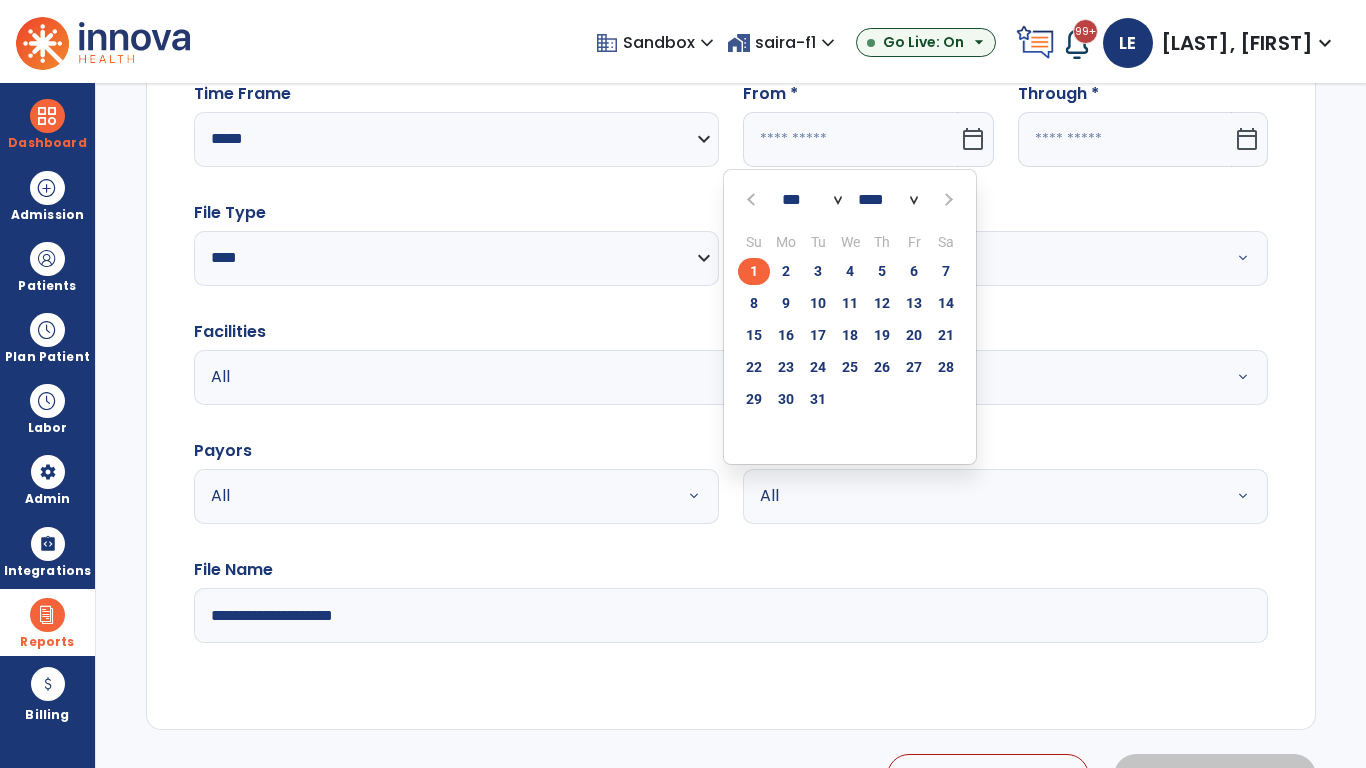 type on "**********" 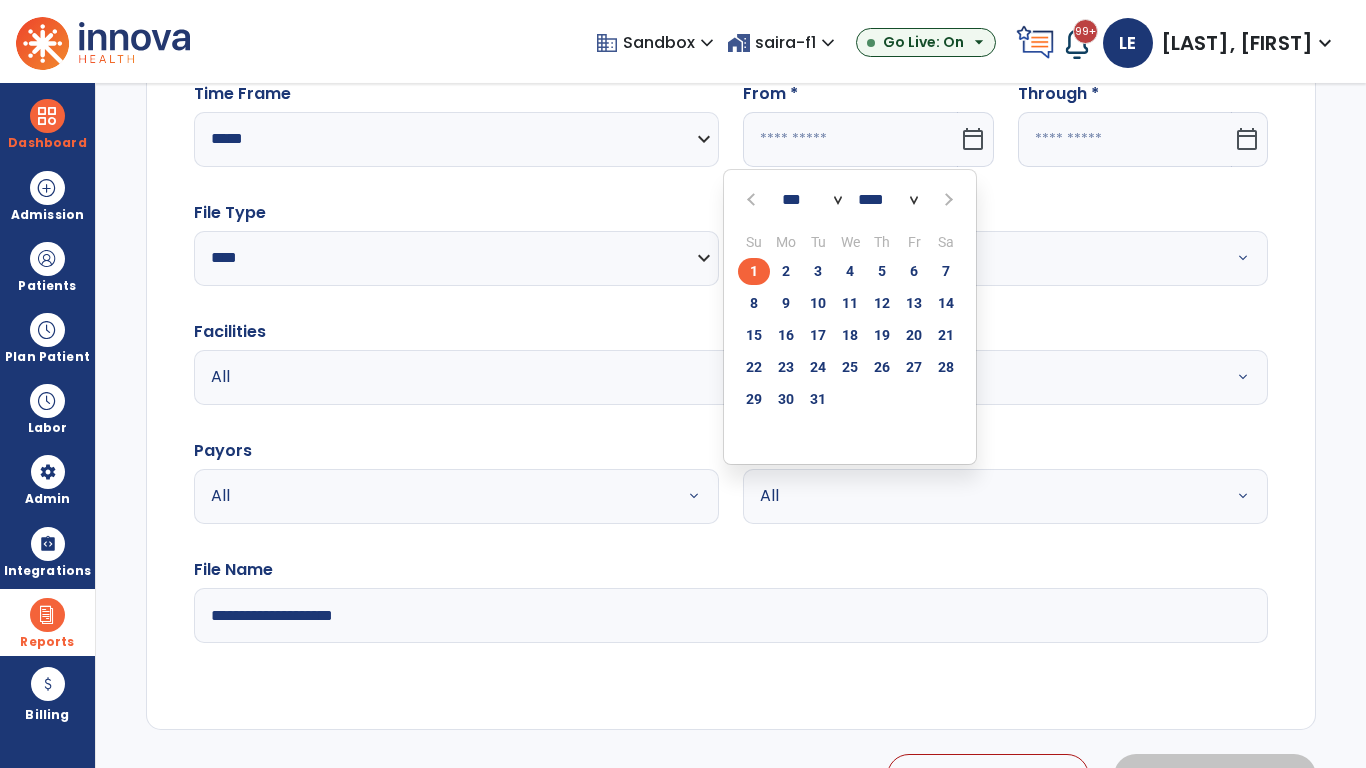 type on "*********" 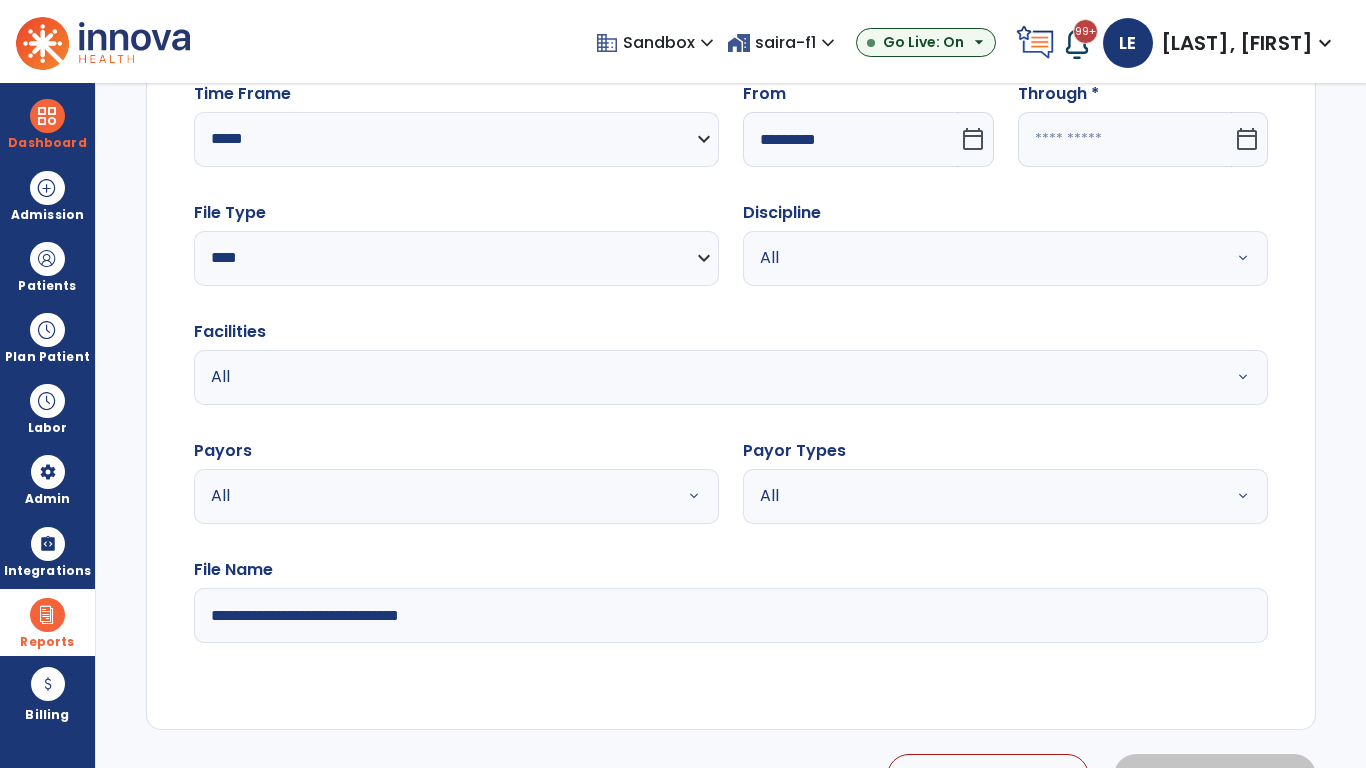 click 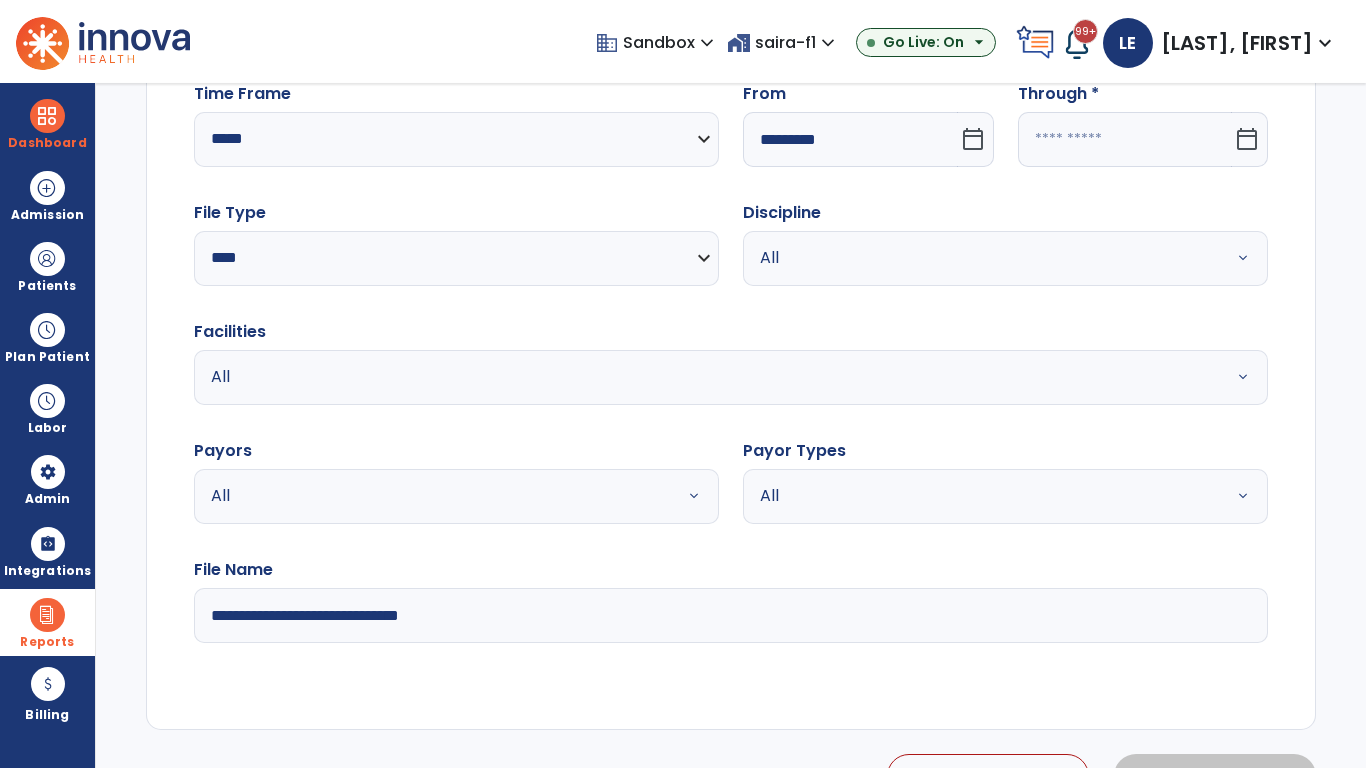 select on "*" 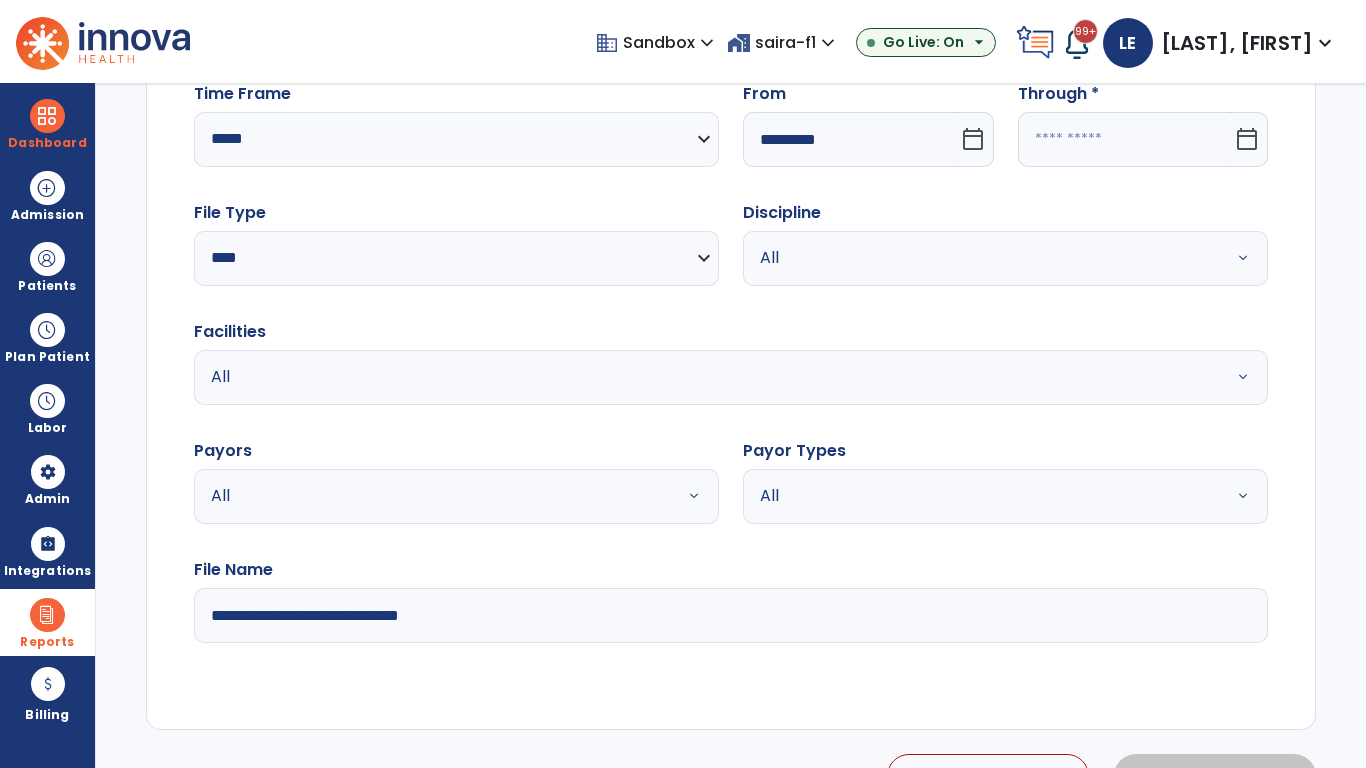 select on "****" 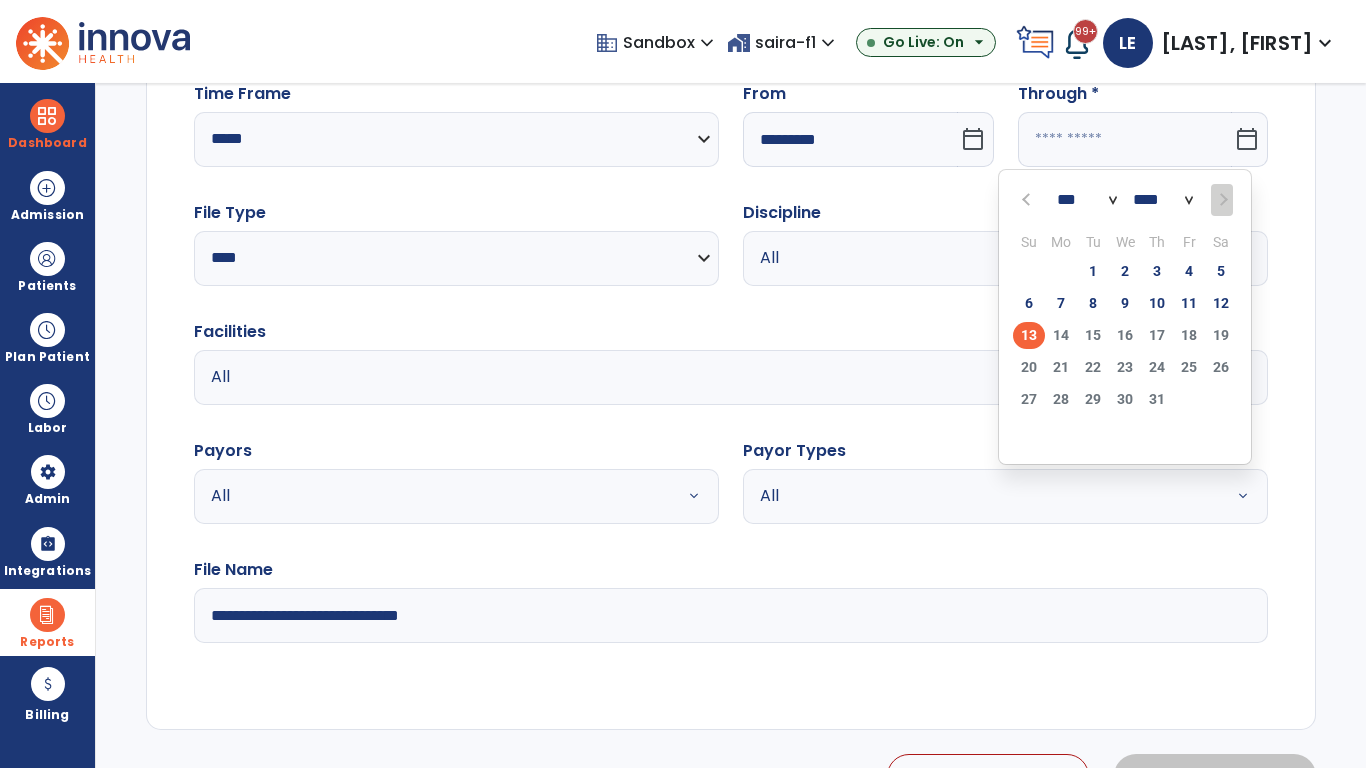 select on "*" 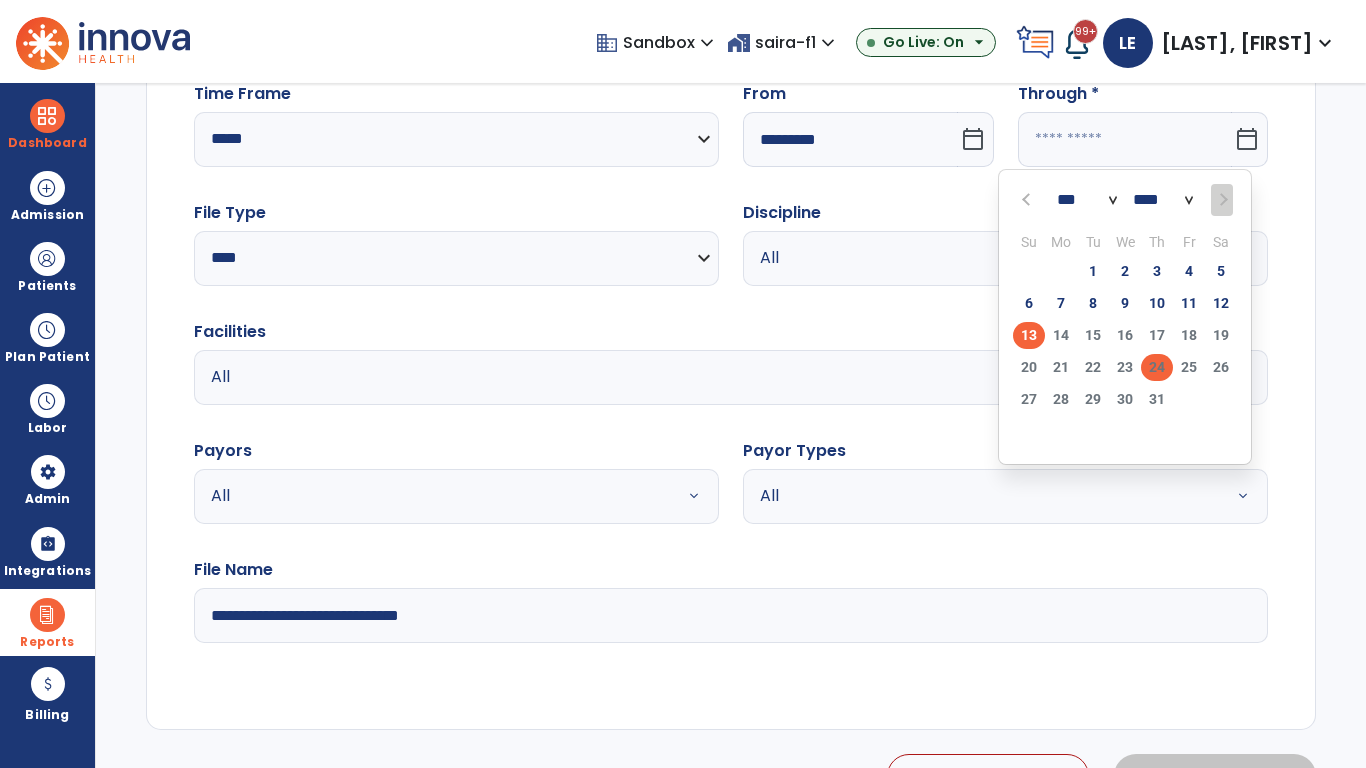 click on "24" 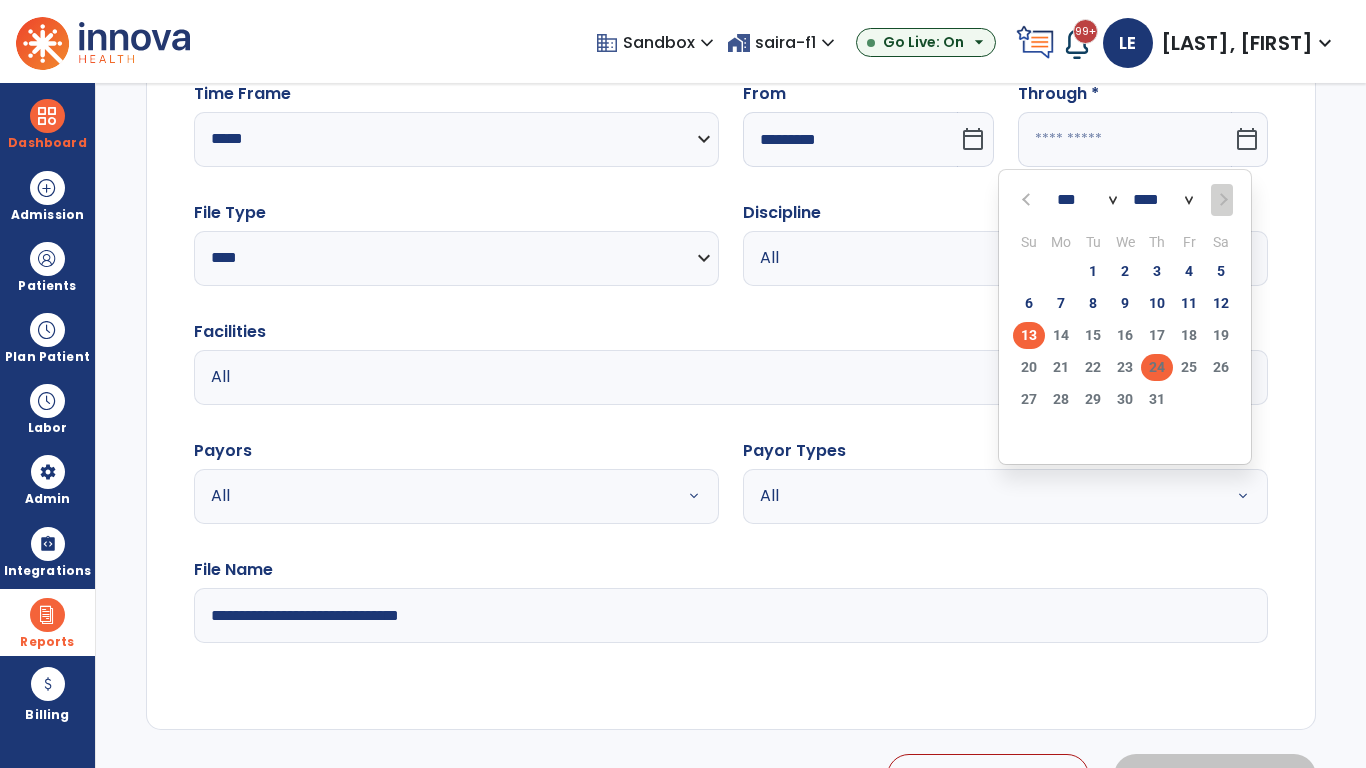 type on "**********" 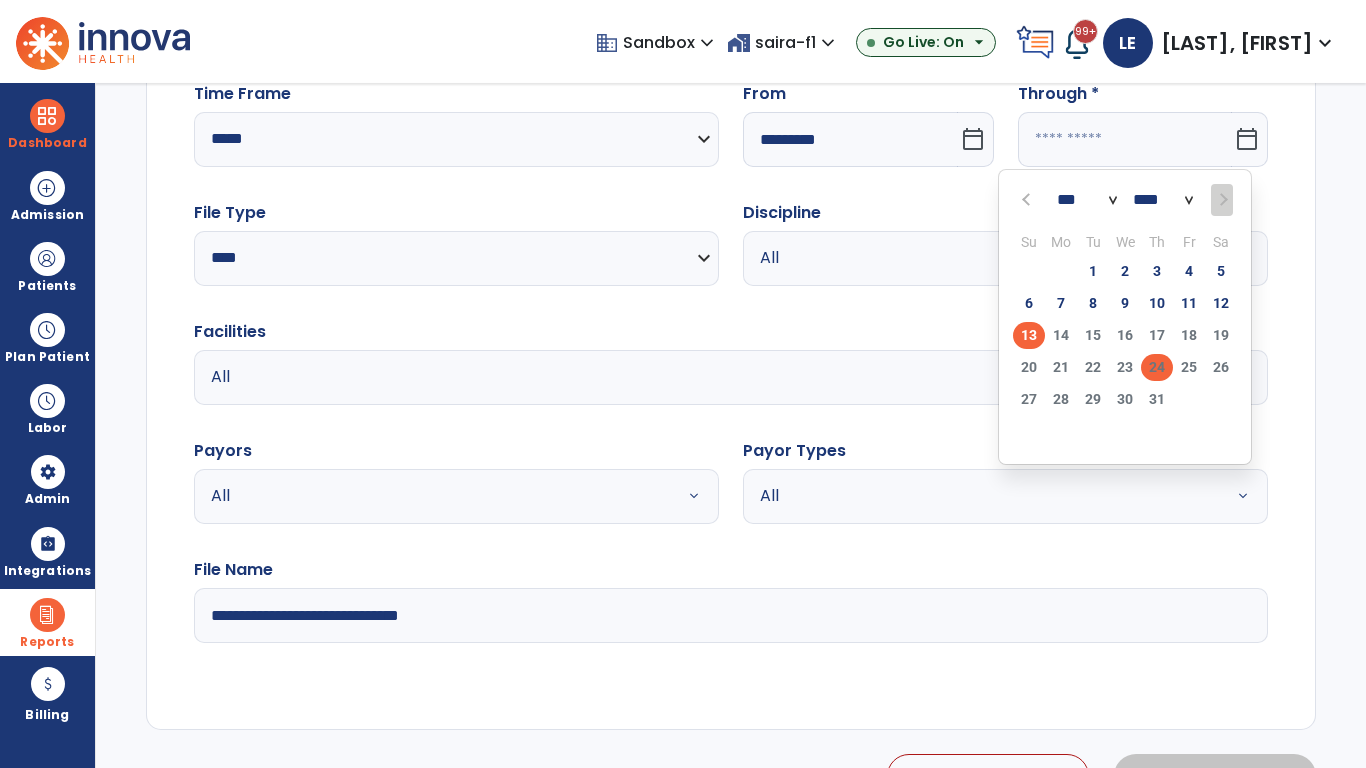 type on "*********" 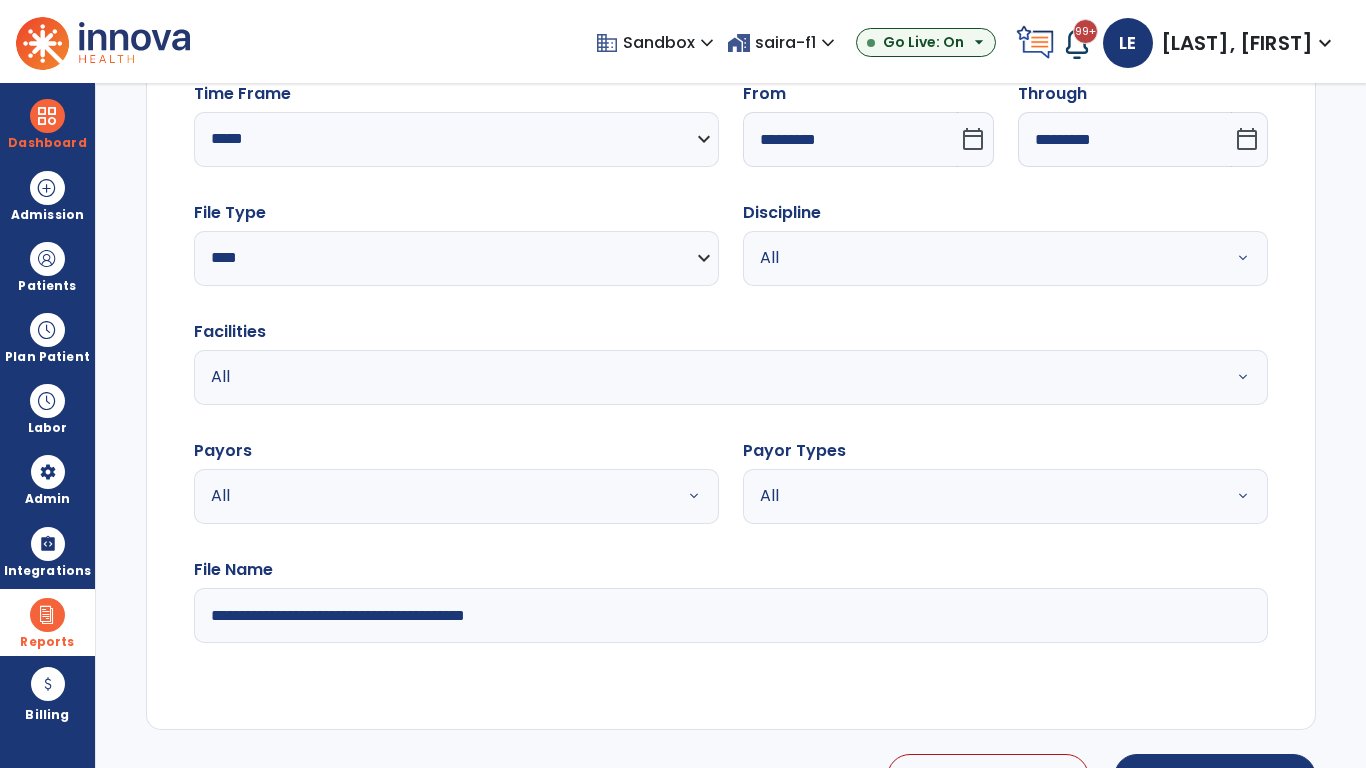 click on "All" at bounding box center [981, 258] 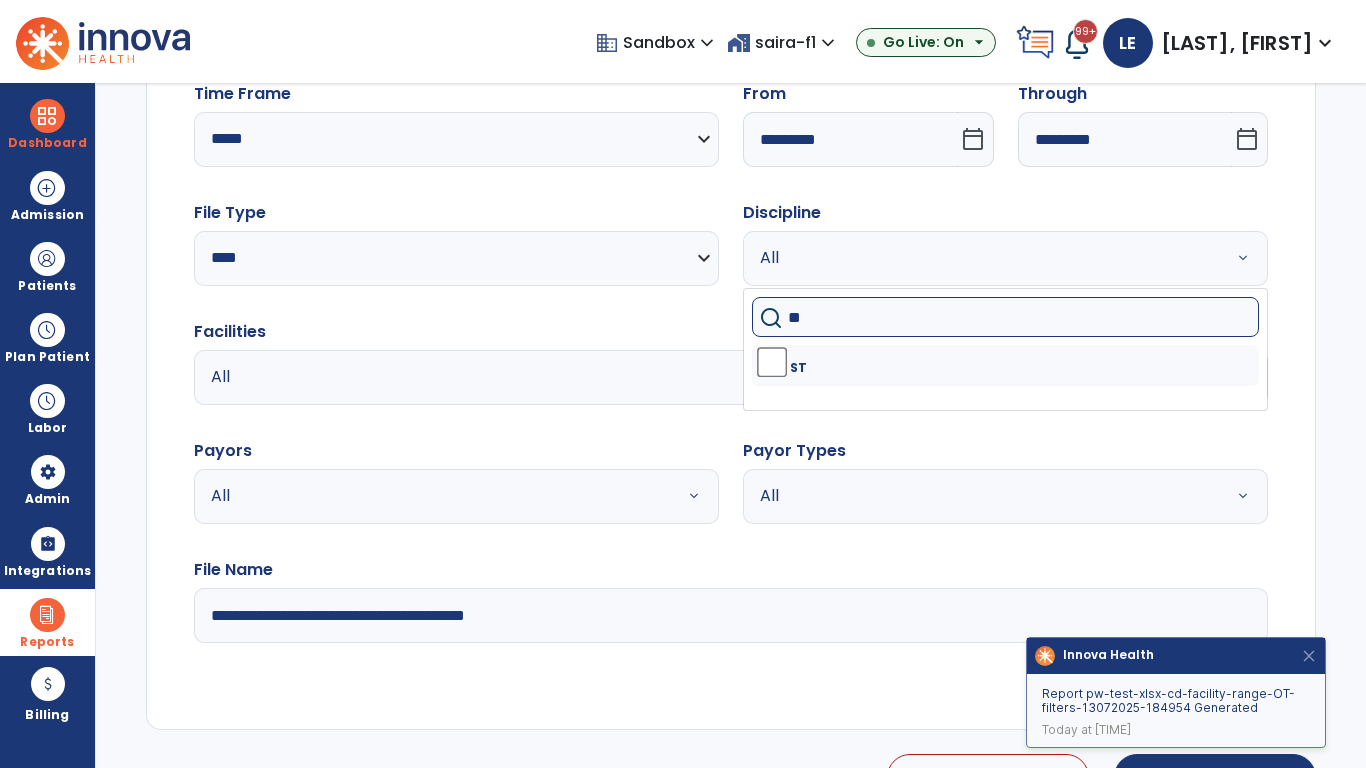 type on "**" 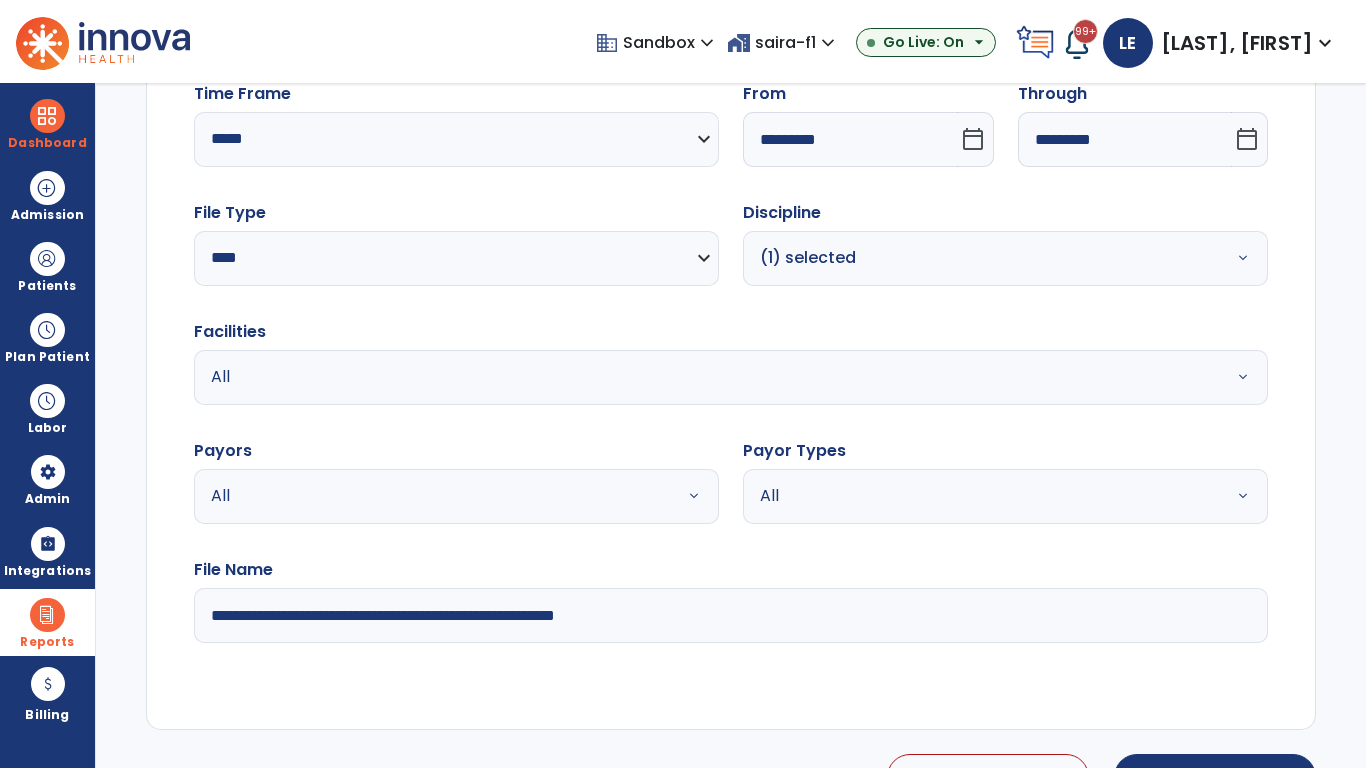 type on "**********" 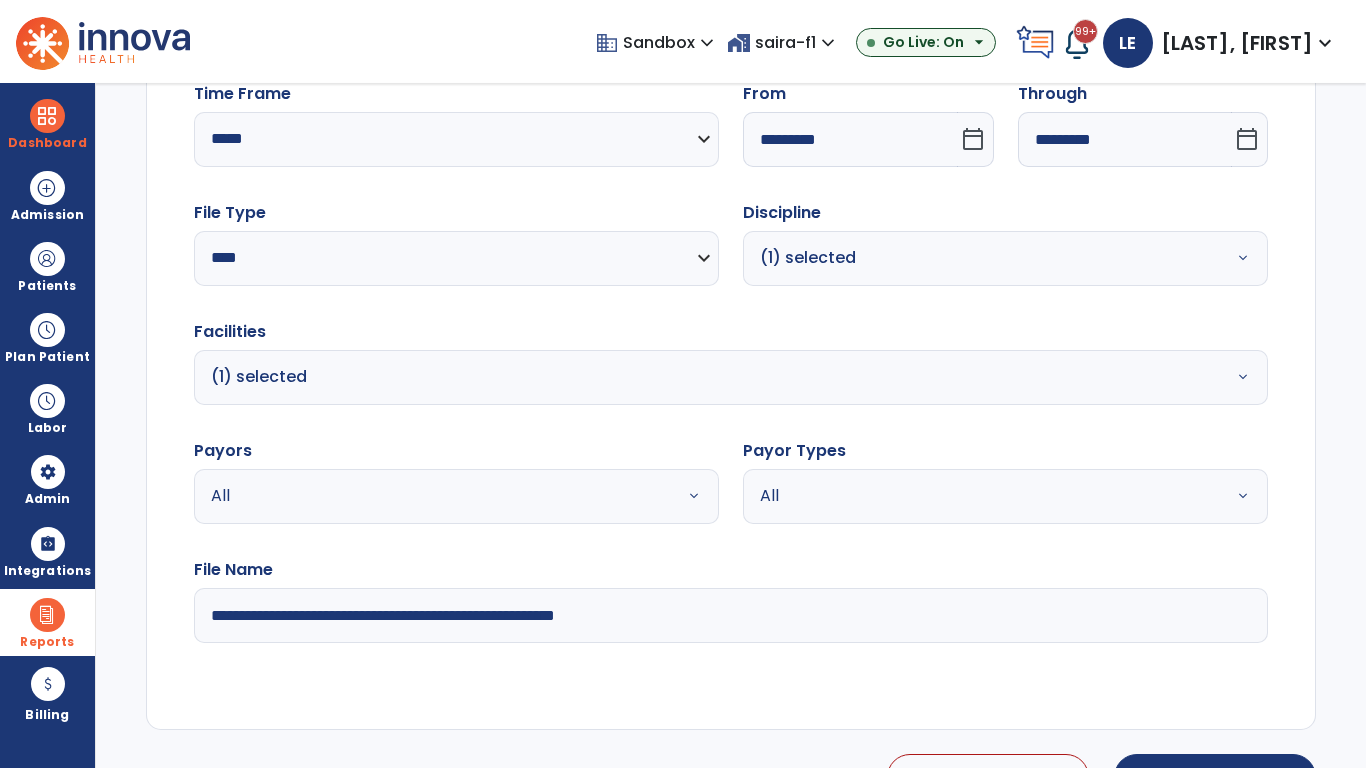 scroll, scrollTop: 224, scrollLeft: 0, axis: vertical 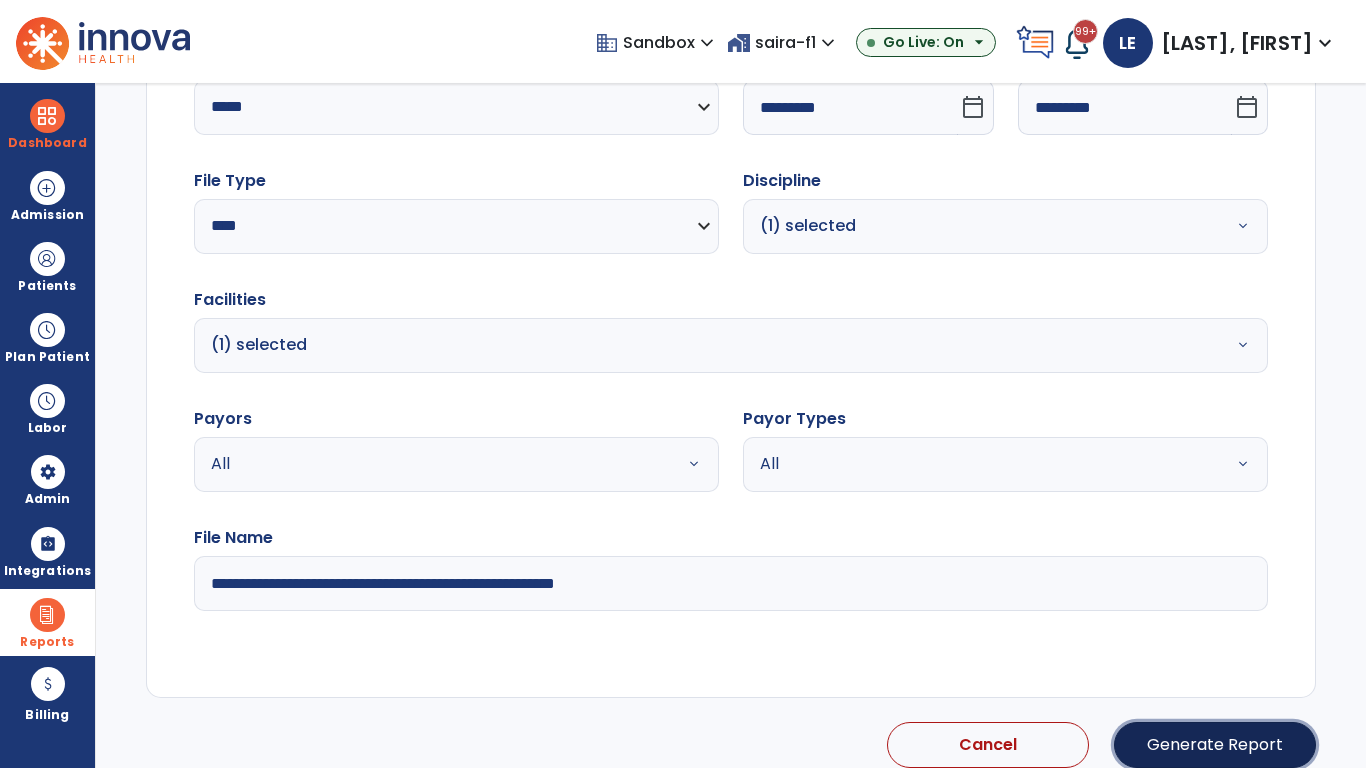 click on "Generate Report" 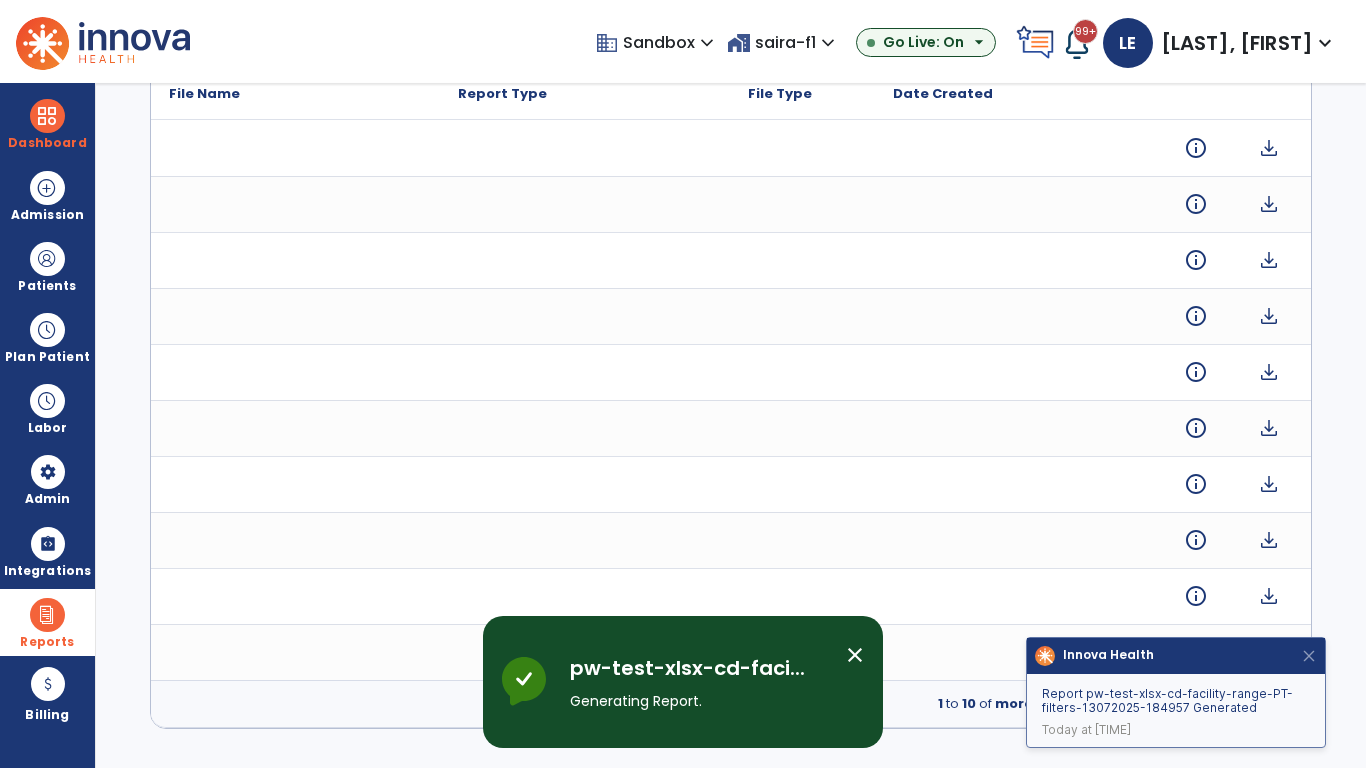 scroll, scrollTop: 0, scrollLeft: 0, axis: both 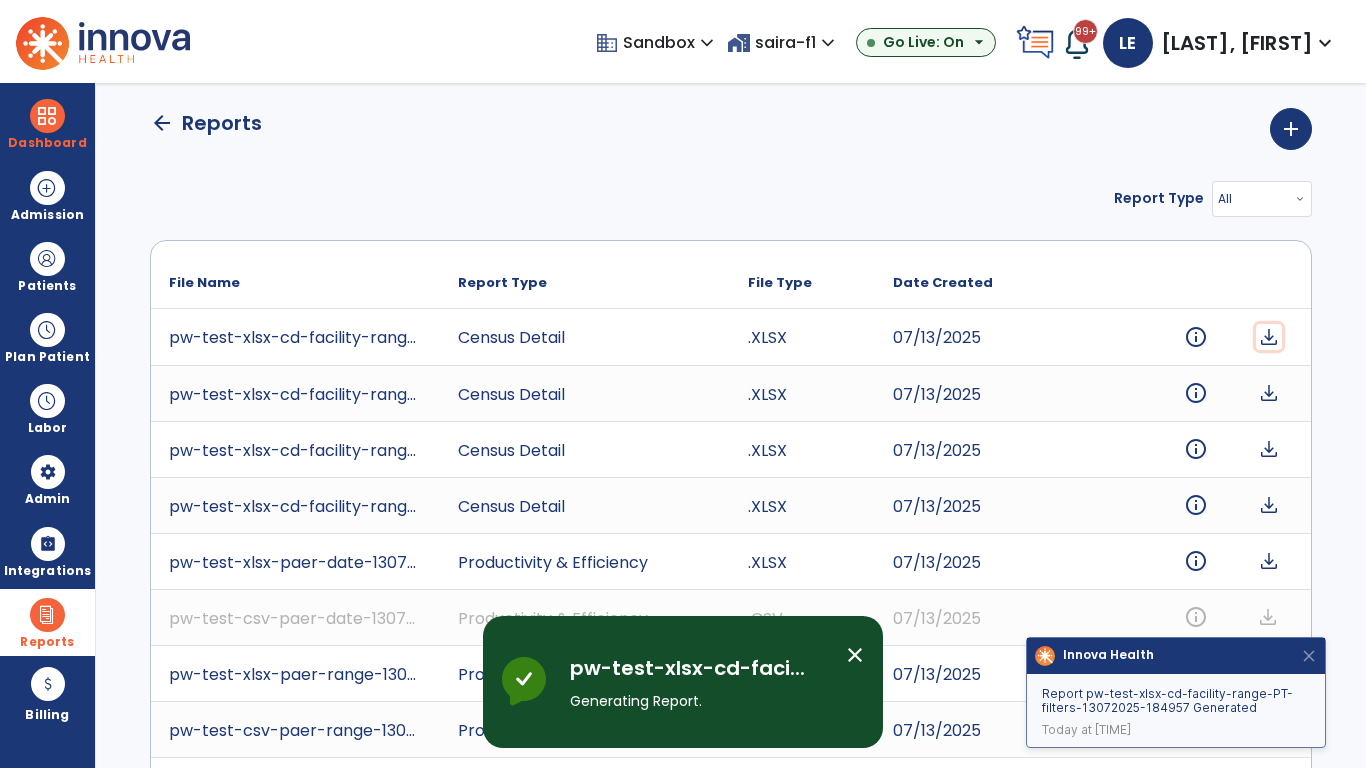 click on "download" 